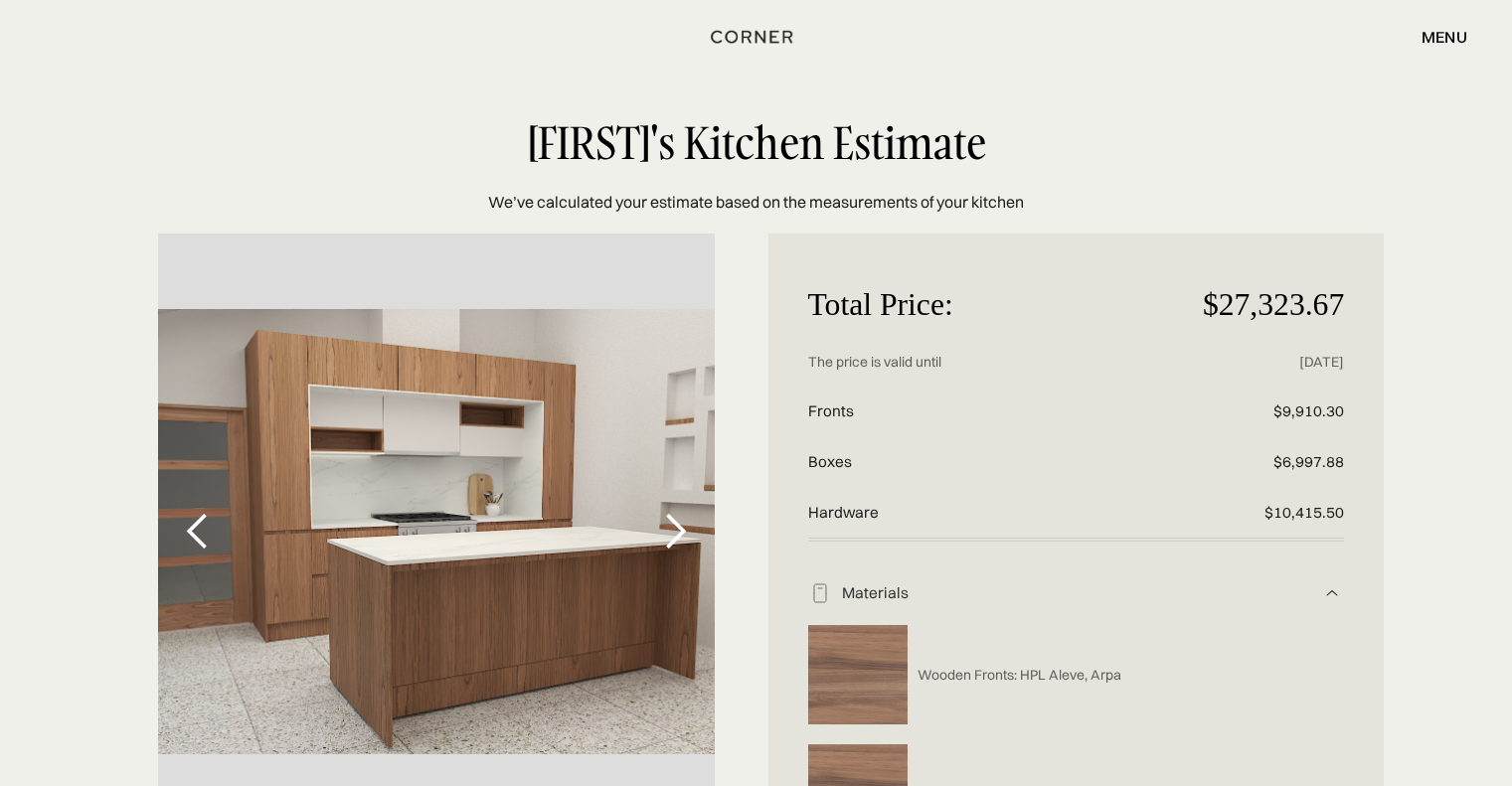 scroll, scrollTop: 1674, scrollLeft: 0, axis: vertical 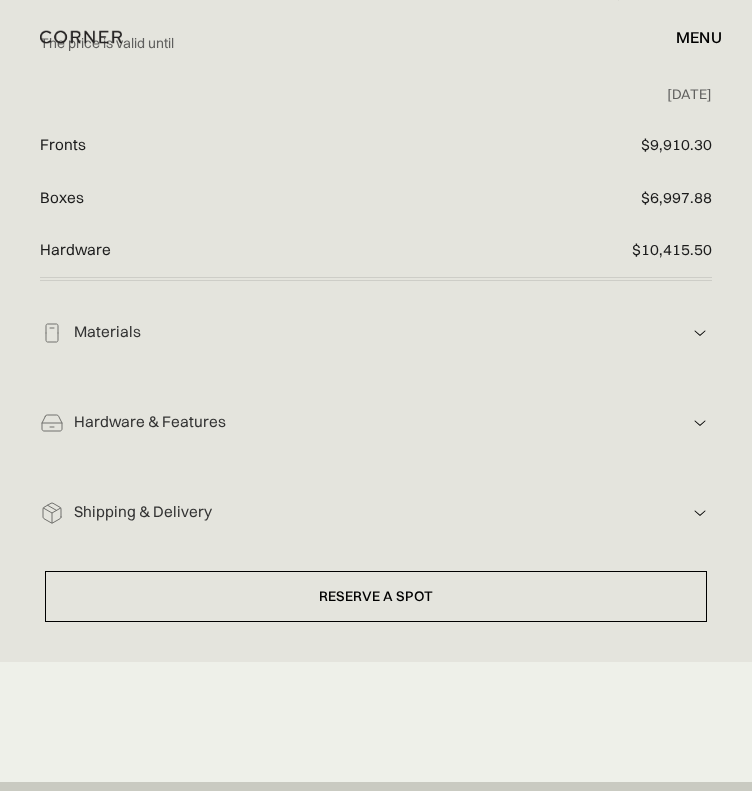 click on "Hardware & Features" at bounding box center [376, 332] 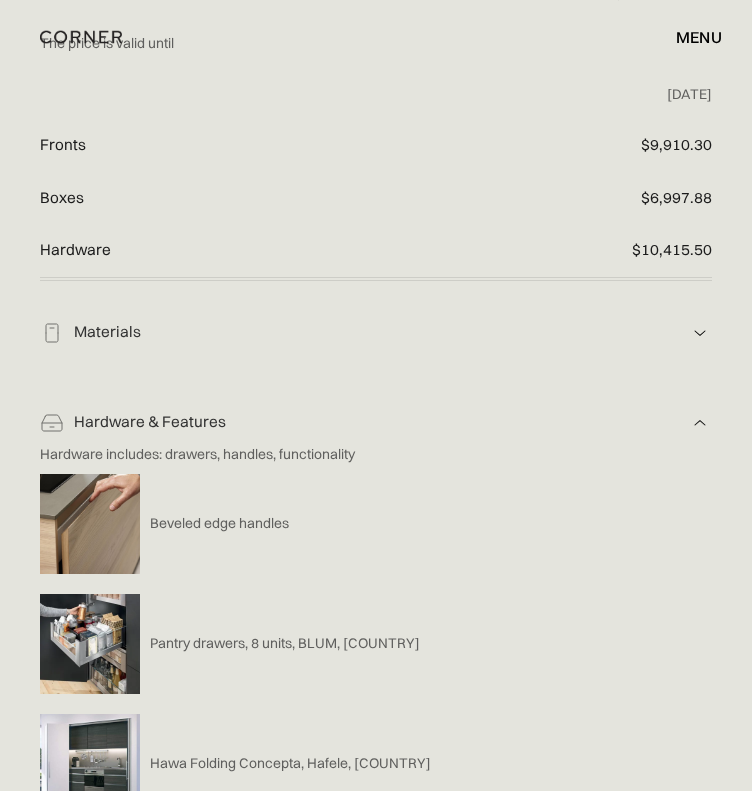 click on "Materials Wooden Fronts: HPL Aleve, Arpa Boxes: engineered wood, London Oak, Swiss Krono  Fronts: Bianco Kos HPL, Fenix Boxes: engineered wood, white, Swiss Krono" at bounding box center (376, 326) 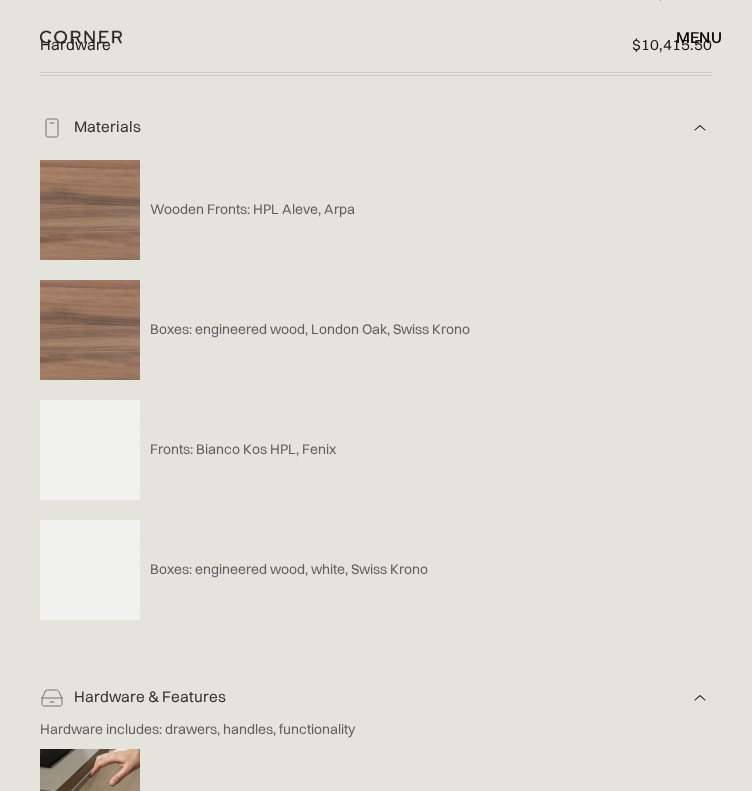 scroll, scrollTop: 1266, scrollLeft: 0, axis: vertical 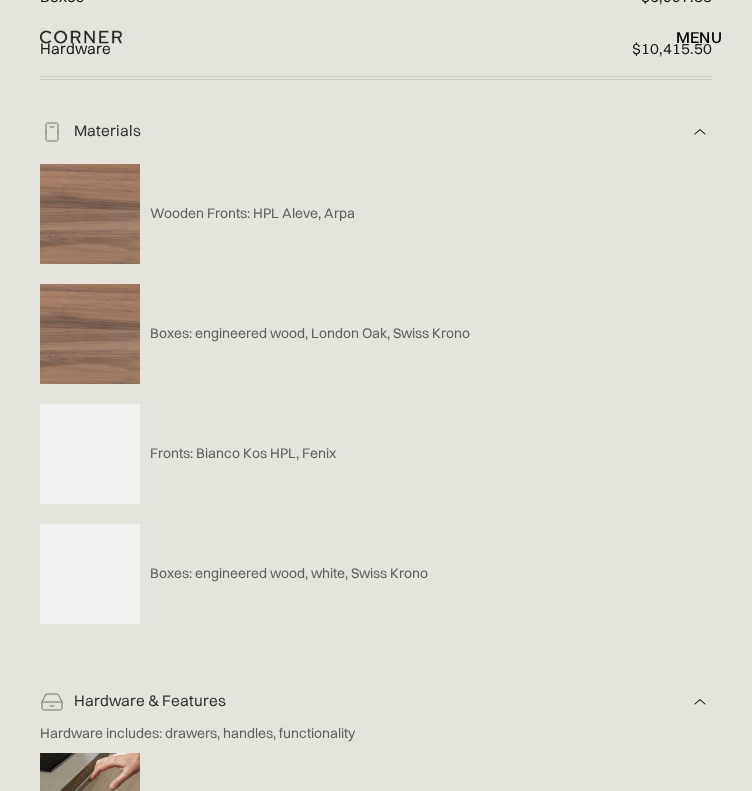 click on "Materials" at bounding box center (376, 131) 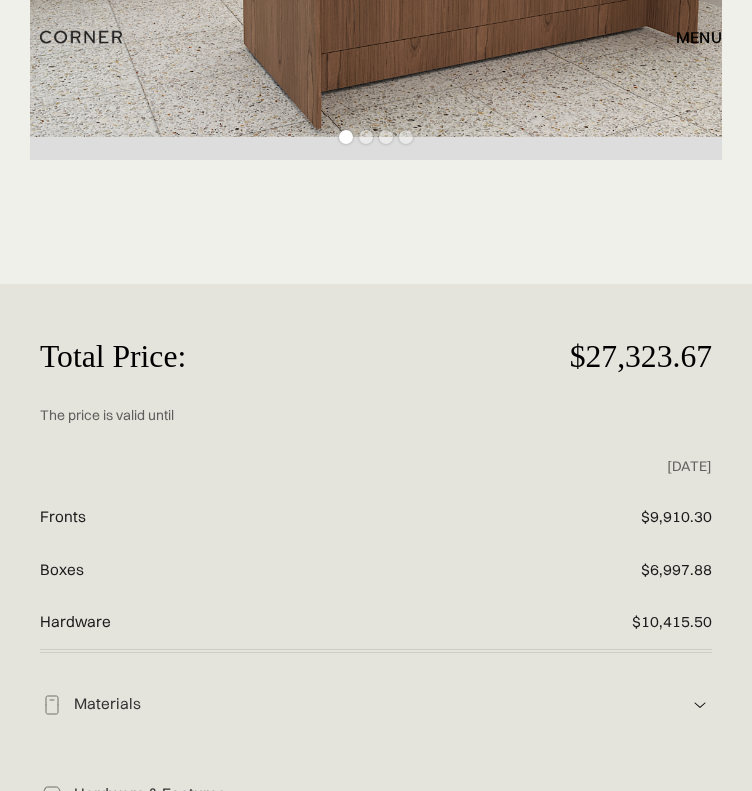 scroll, scrollTop: 664, scrollLeft: 0, axis: vertical 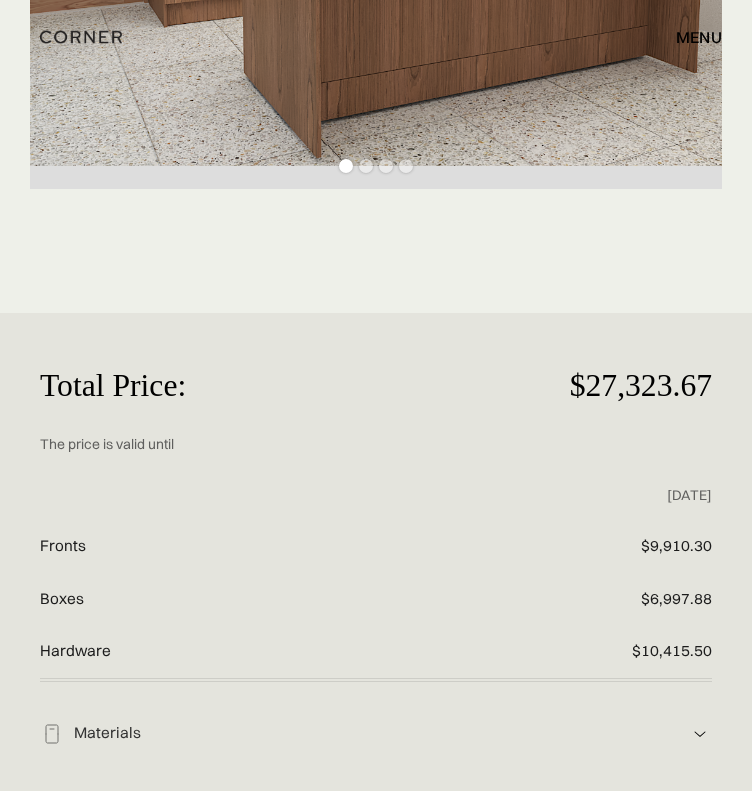 click on "Materials" at bounding box center (376, 733) 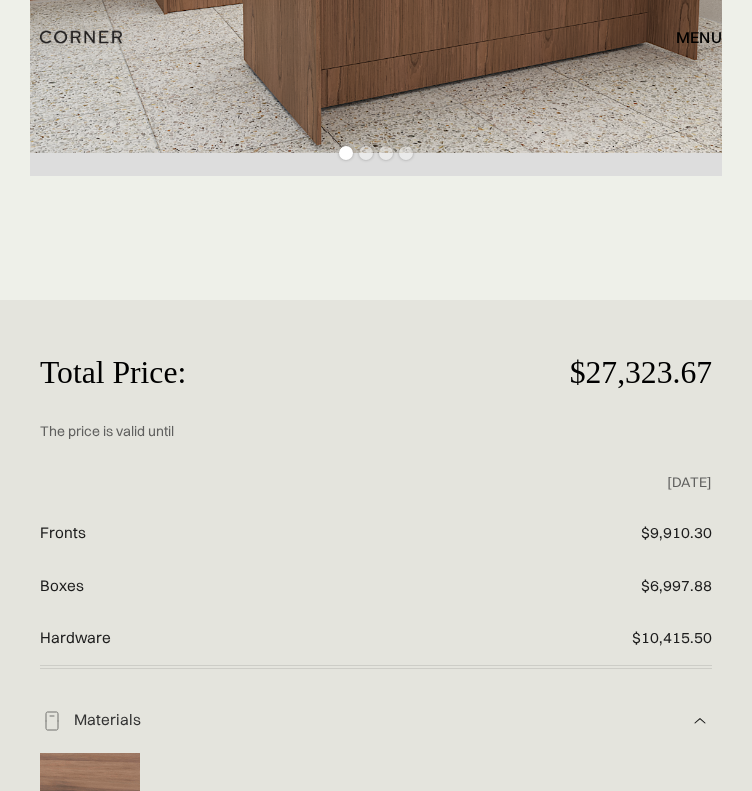 scroll, scrollTop: 675, scrollLeft: 0, axis: vertical 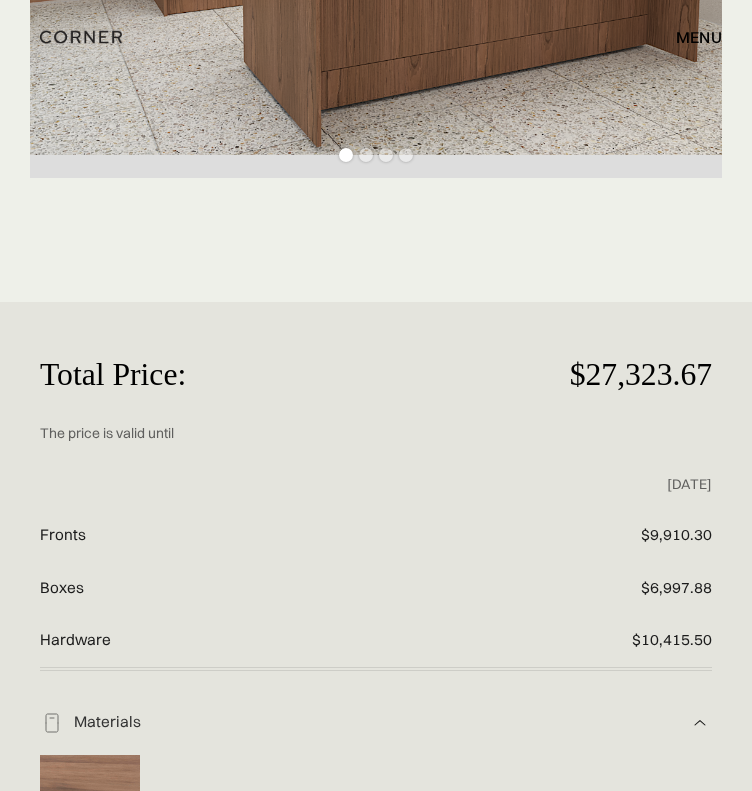 click on "Wooden Fronts: HPL Aleve, Arpa" at bounding box center [361, 805] 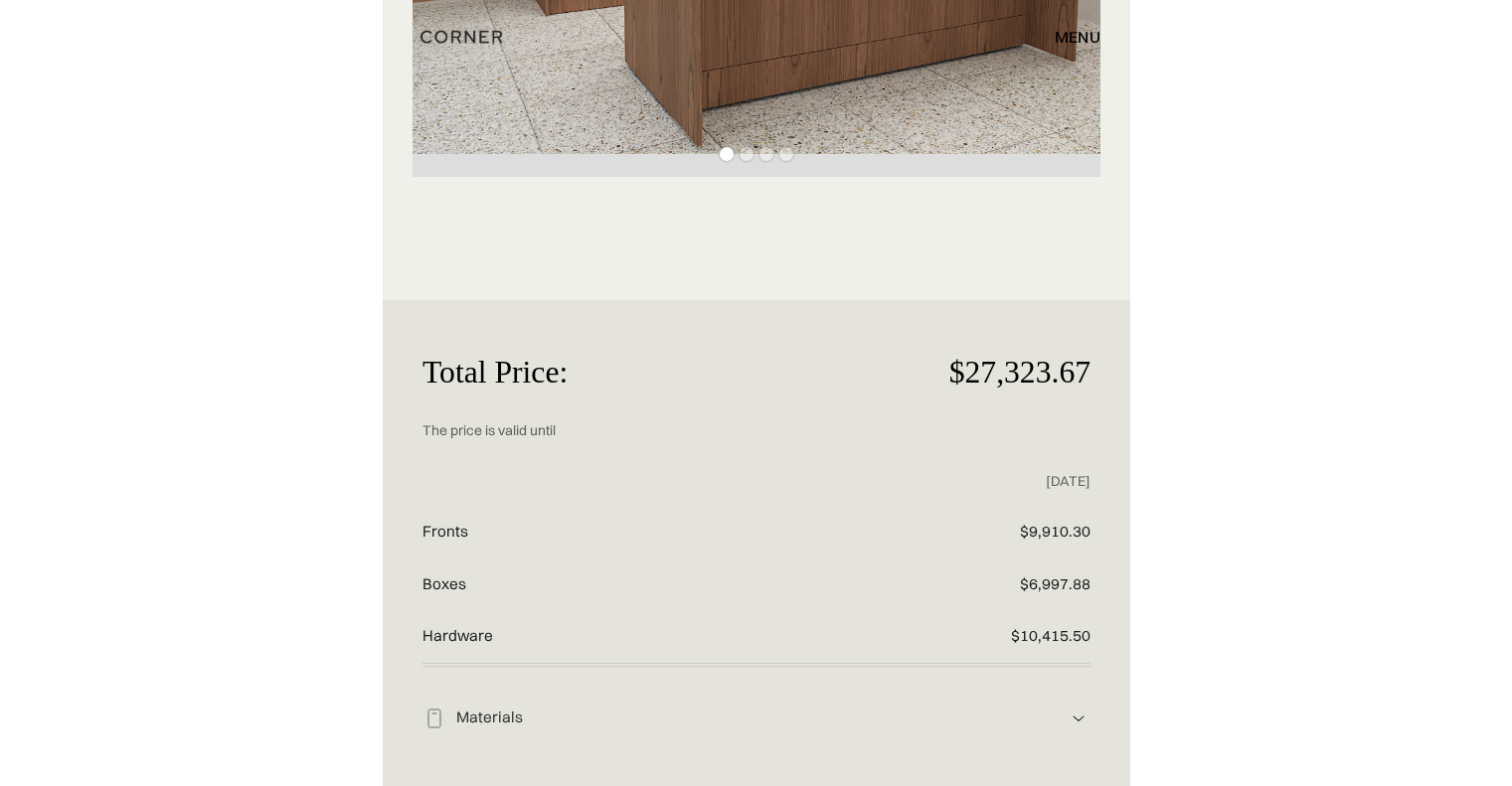 scroll, scrollTop: 0, scrollLeft: 0, axis: both 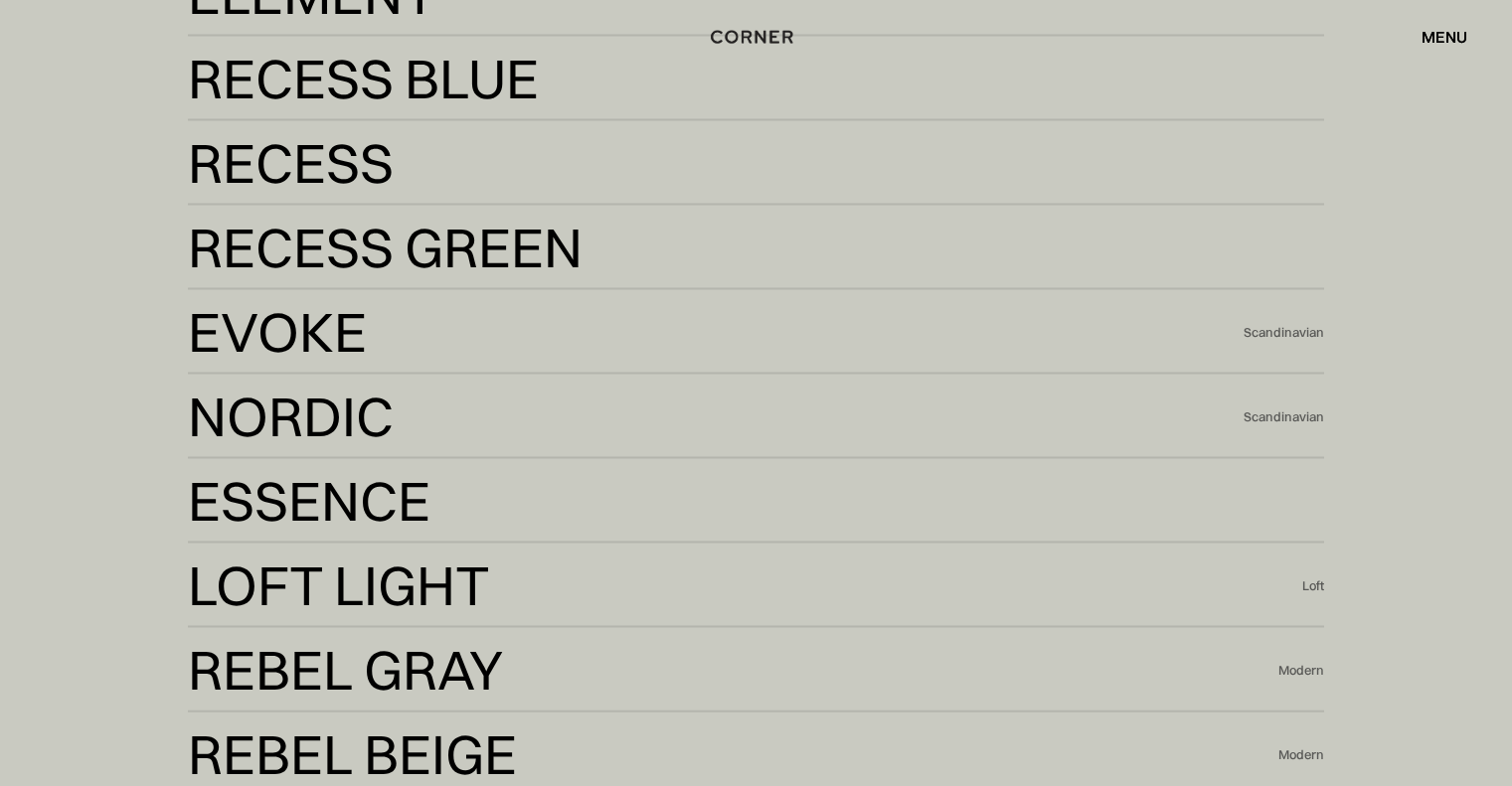 drag, startPoint x: 1413, startPoint y: 194, endPoint x: 1472, endPoint y: 425, distance: 238.4156 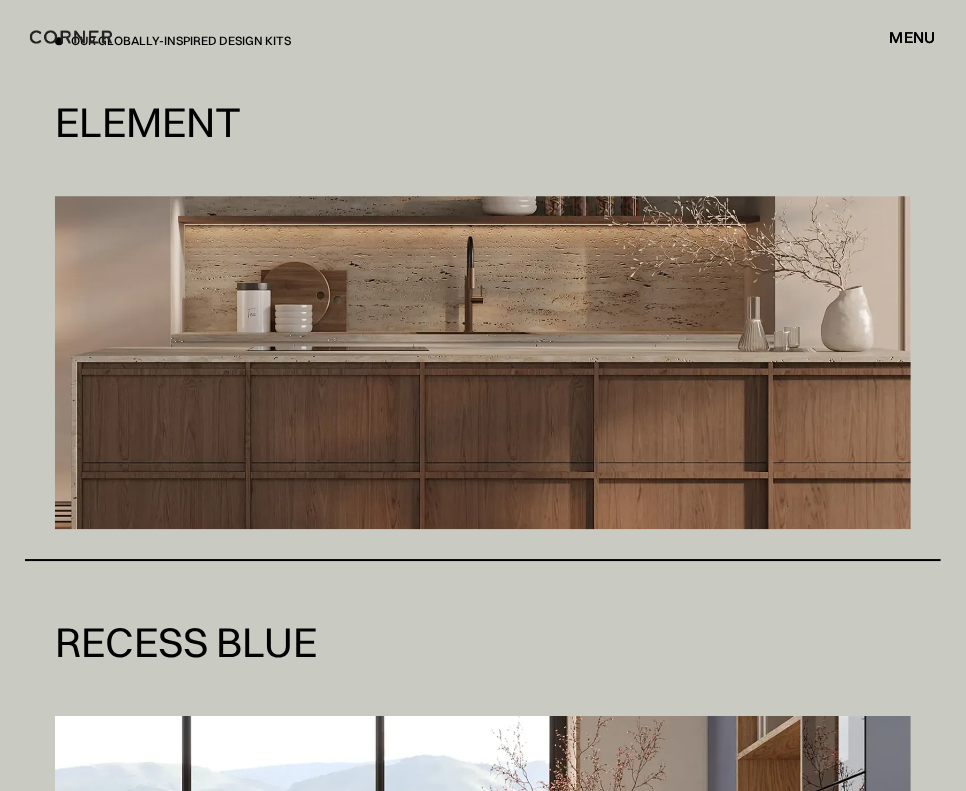 drag, startPoint x: 885, startPoint y: 603, endPoint x: 794, endPoint y: 578, distance: 94.371605 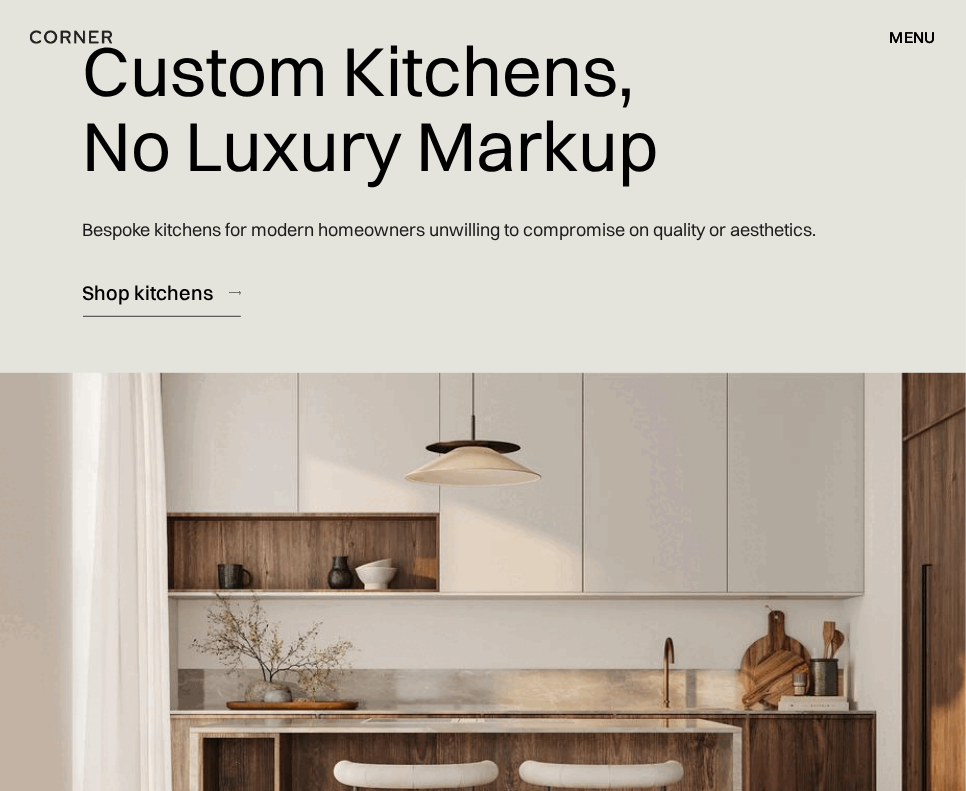 scroll, scrollTop: 0, scrollLeft: 0, axis: both 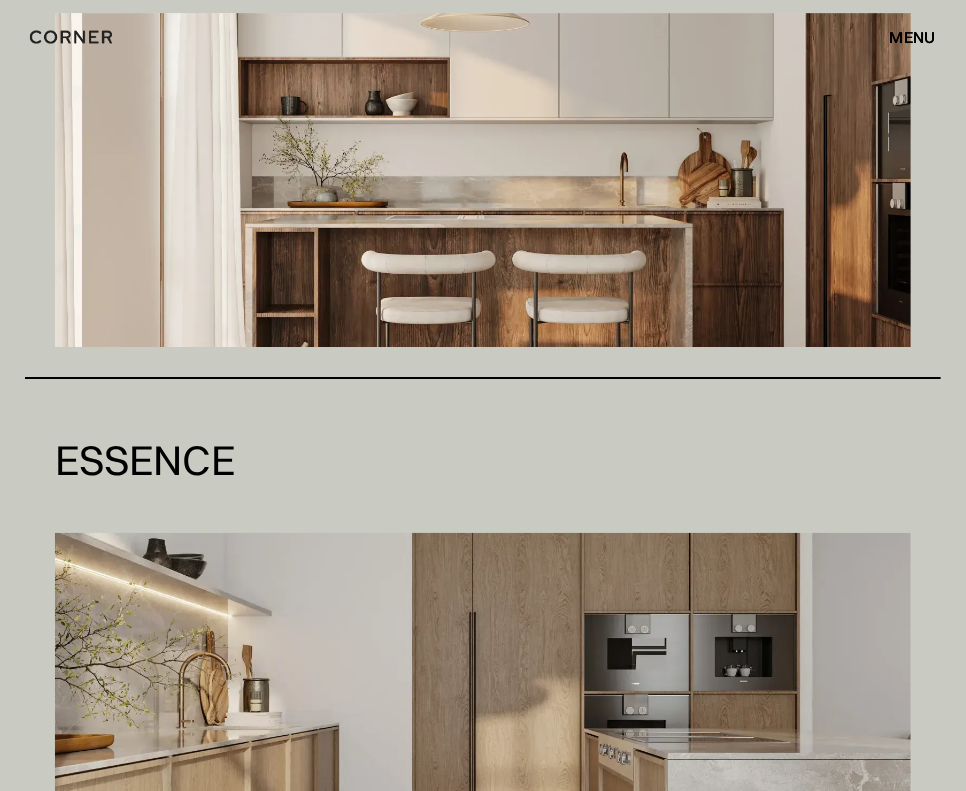 click at bounding box center (483, 180) 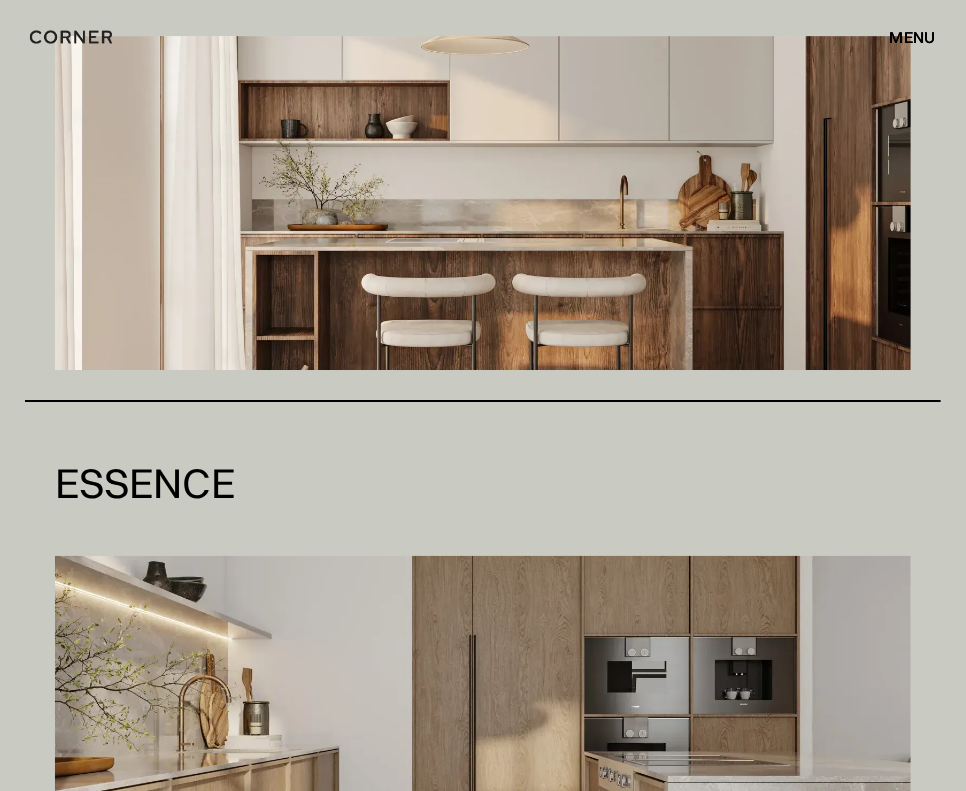 scroll, scrollTop: 6858, scrollLeft: 0, axis: vertical 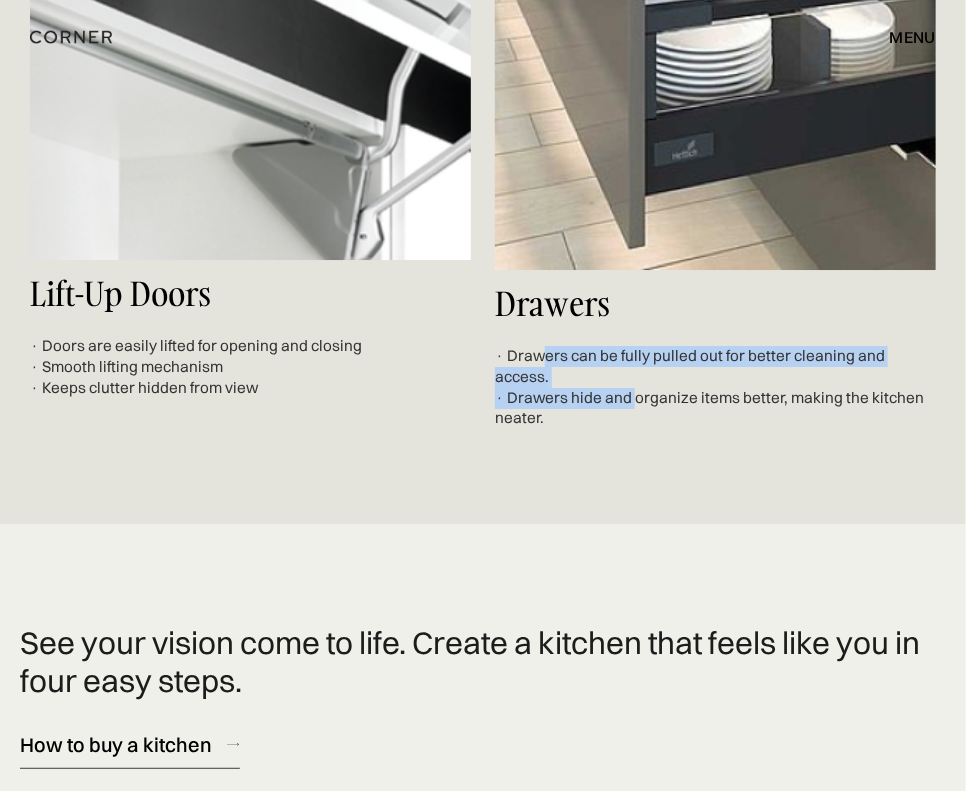 drag, startPoint x: 546, startPoint y: 369, endPoint x: 633, endPoint y: 371, distance: 87.02299 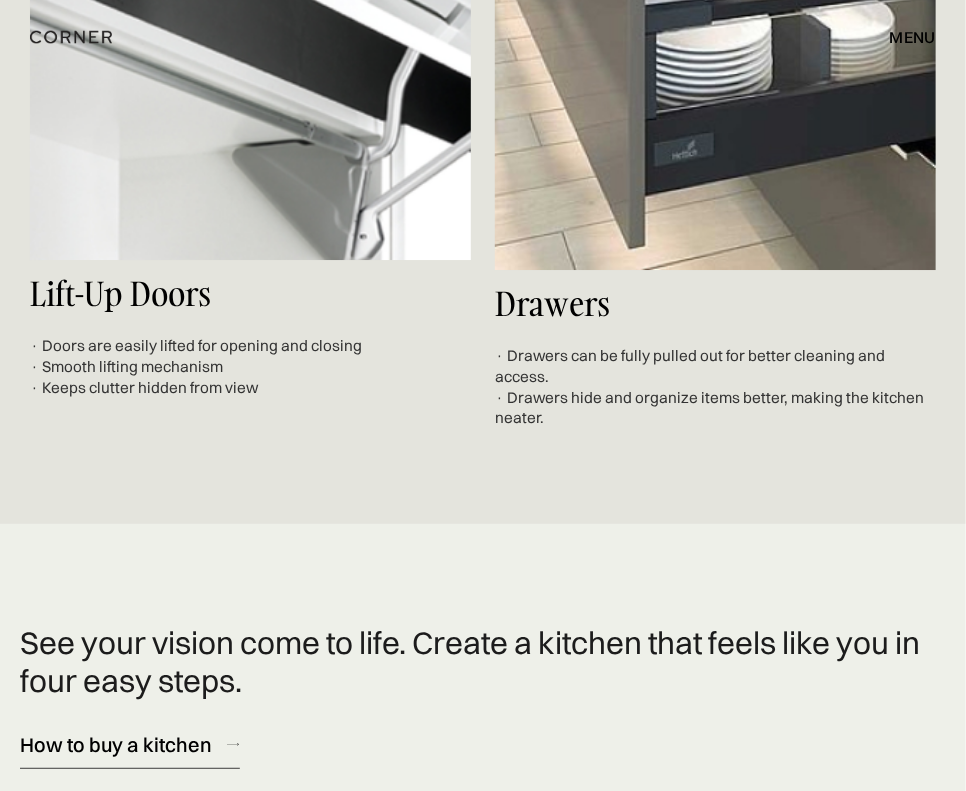 click on "· Drawers can be fully pulled out for better cleaning and access. · Drawers hide and organize items better, making the kitchen neater." at bounding box center (715, 387) 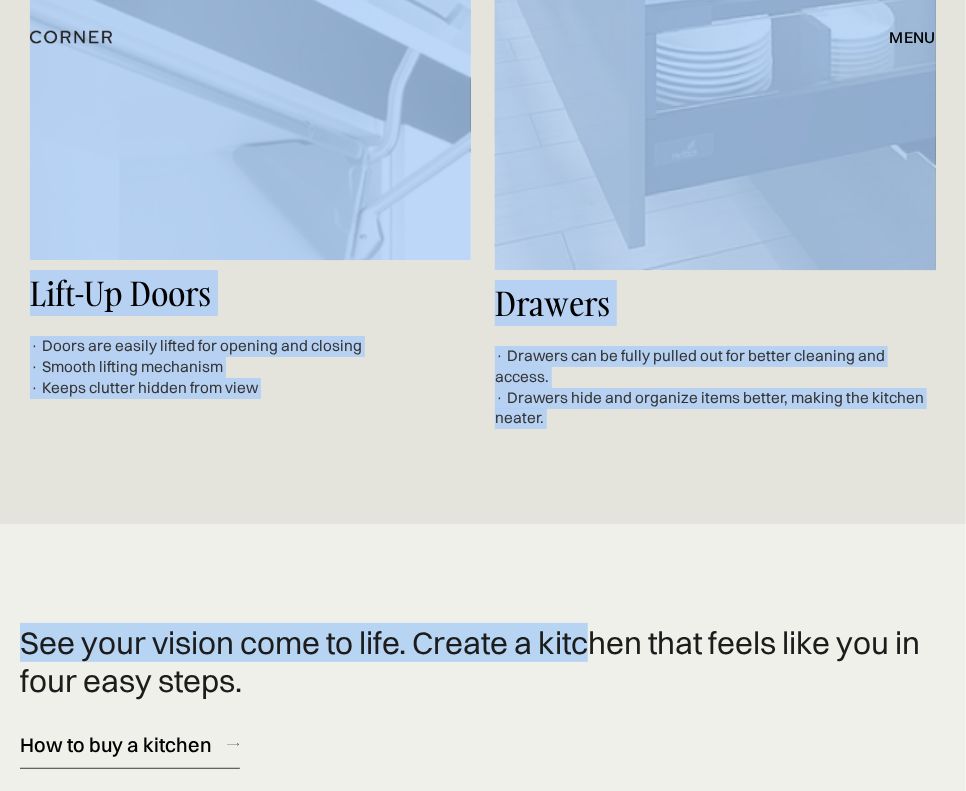 drag, startPoint x: 597, startPoint y: 636, endPoint x: 91, endPoint y: 80, distance: 751.77924 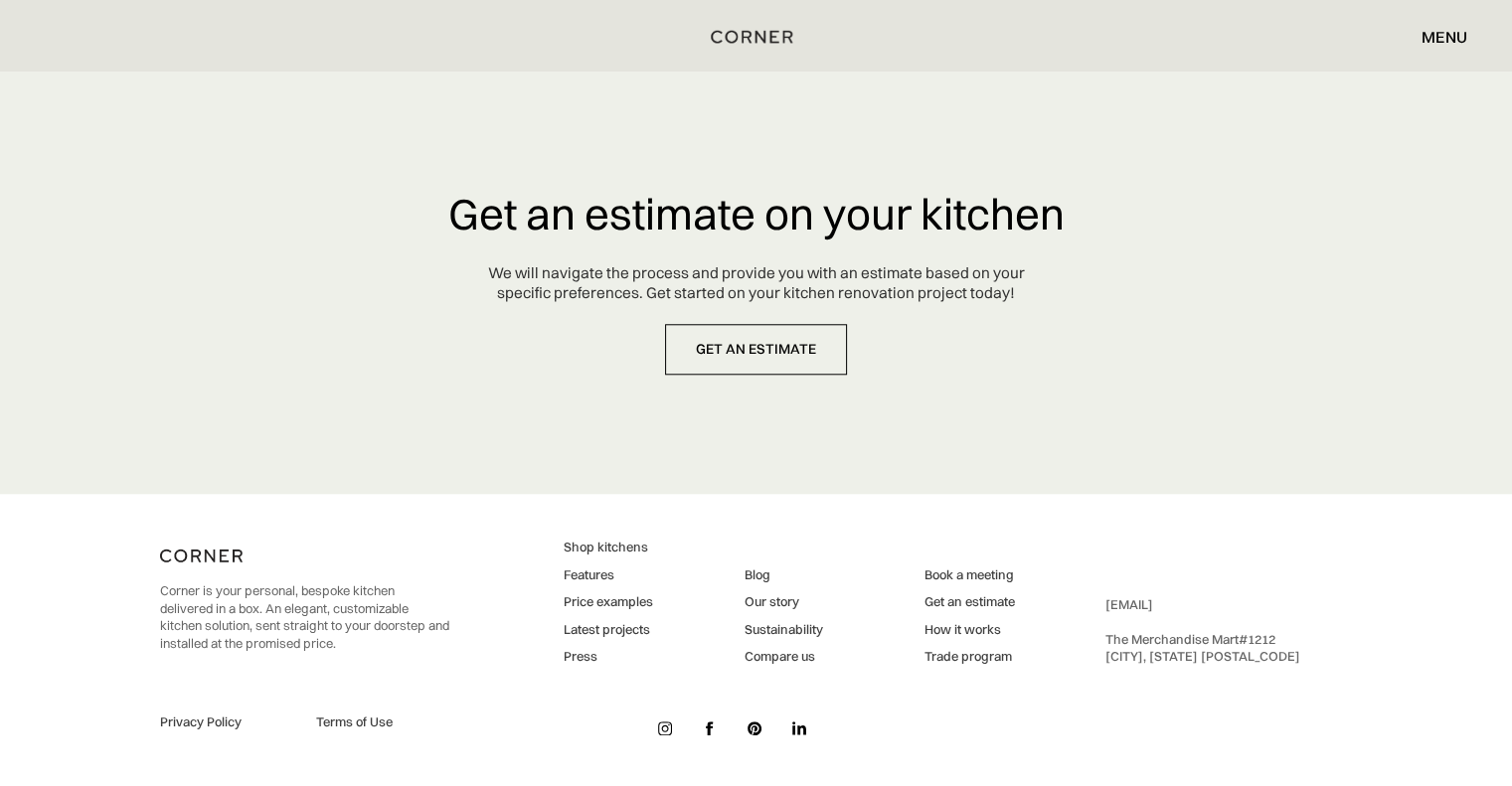 scroll, scrollTop: 9396, scrollLeft: 0, axis: vertical 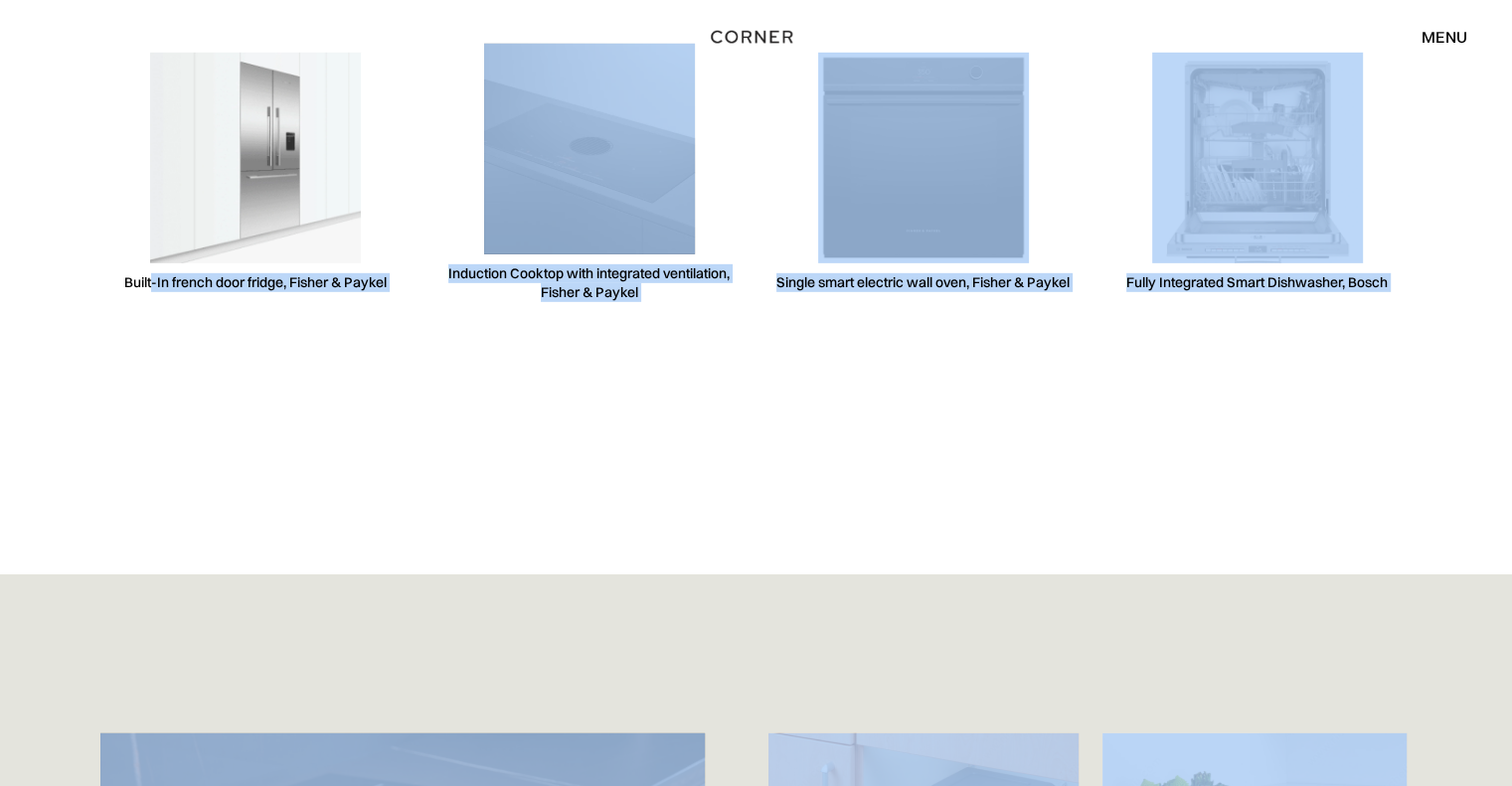 drag, startPoint x: 654, startPoint y: 560, endPoint x: 151, endPoint y: 358, distance: 542.0452 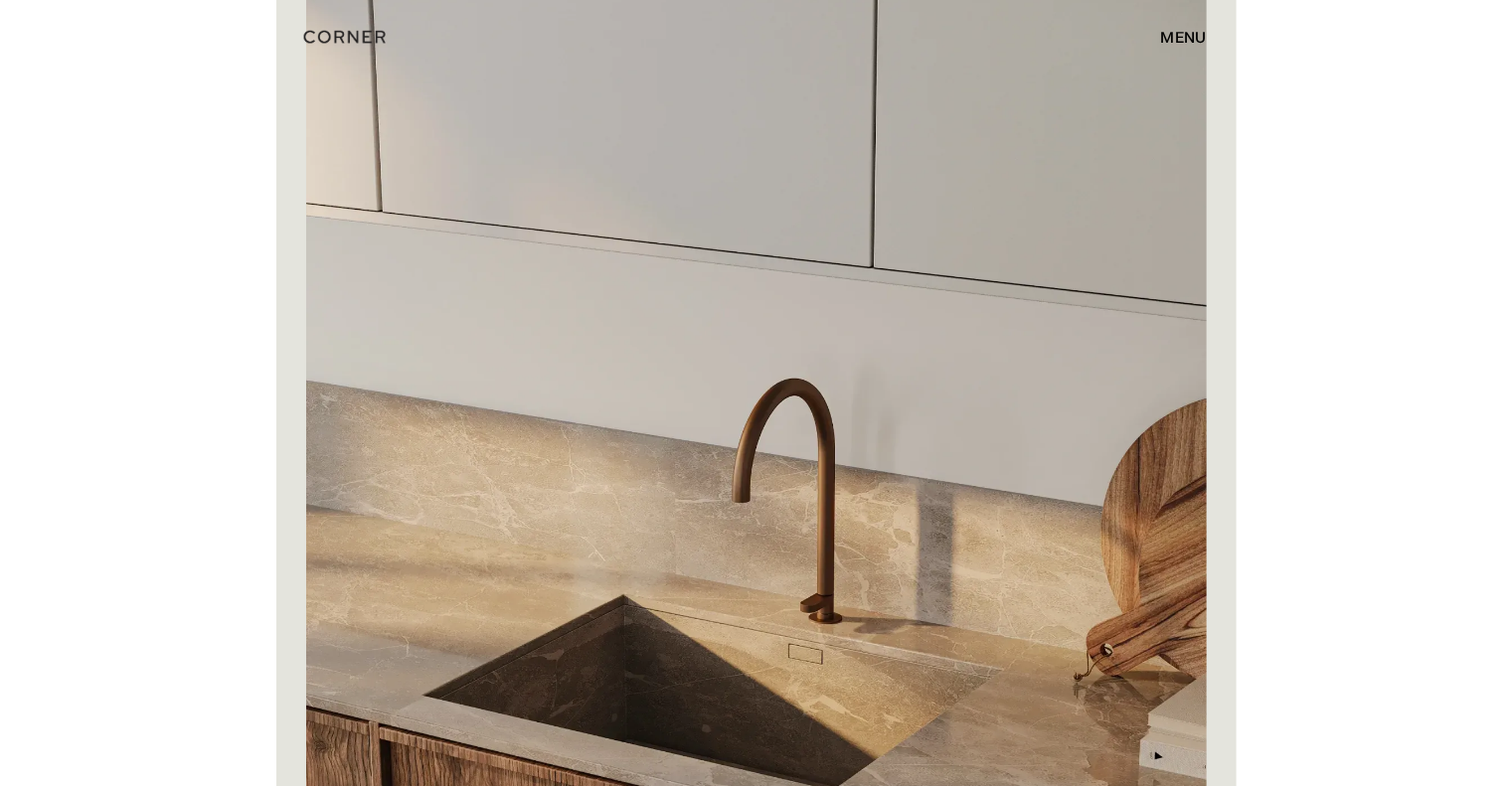scroll, scrollTop: 6407, scrollLeft: 0, axis: vertical 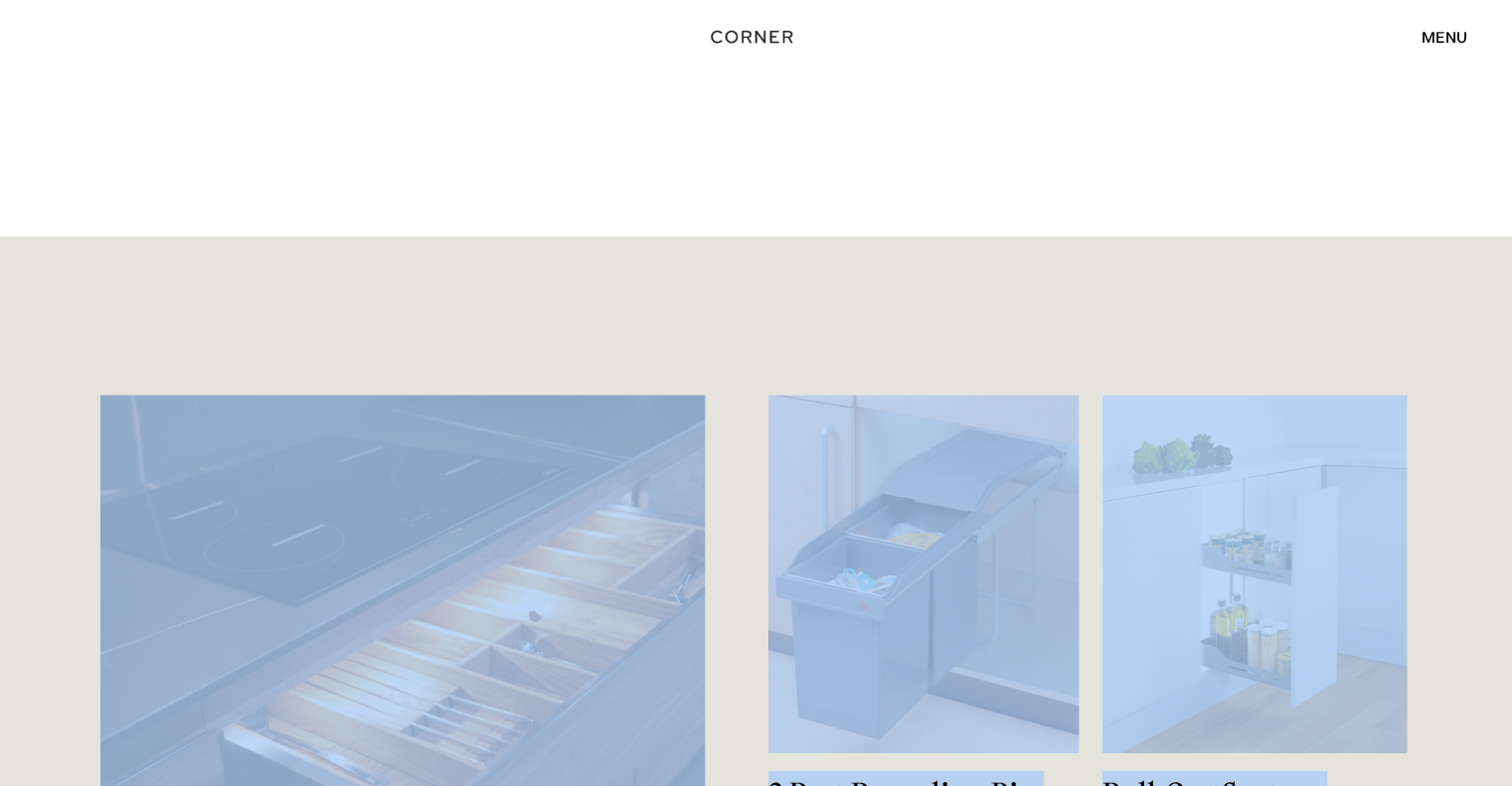 click on "Seamless  storage get an estimate 2 Part Recycling Bin · Bins are easily removable for emptying and cleaning · Soft close runners · Keeps rubbish out of sight Pull-Out System · Two wire shelves for easy access storage · Painted silver finish Lift-up doors · Doors are easily lifted for opening and closing · Smooth lifting mechanism · Keeps clutter hidden from view Drawers · Drawers can be fully pulled out for better cleaning and access. · Drawers hide and organize items better, making the kitchen neater." at bounding box center [756, 964] 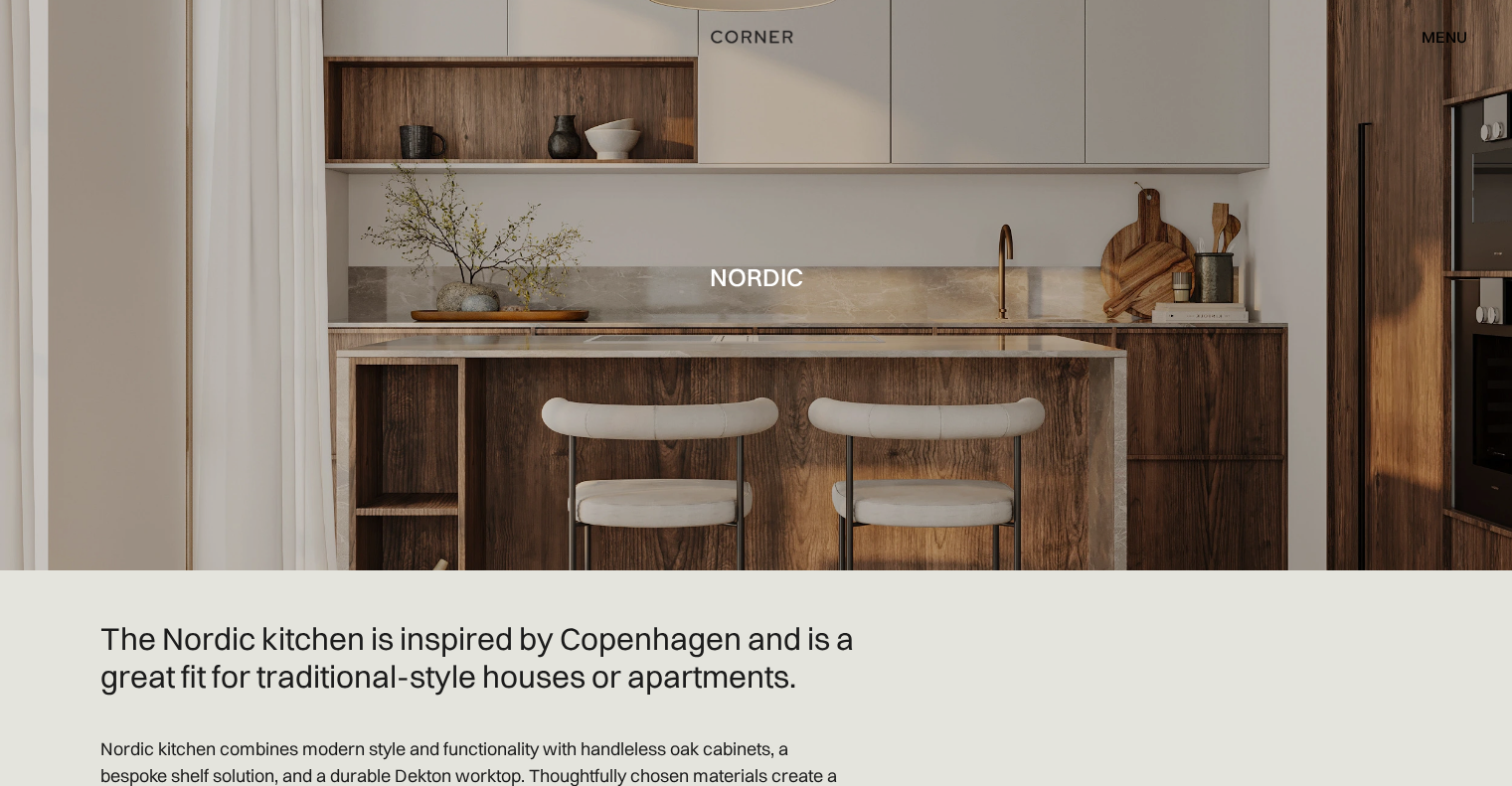 scroll, scrollTop: 0, scrollLeft: 0, axis: both 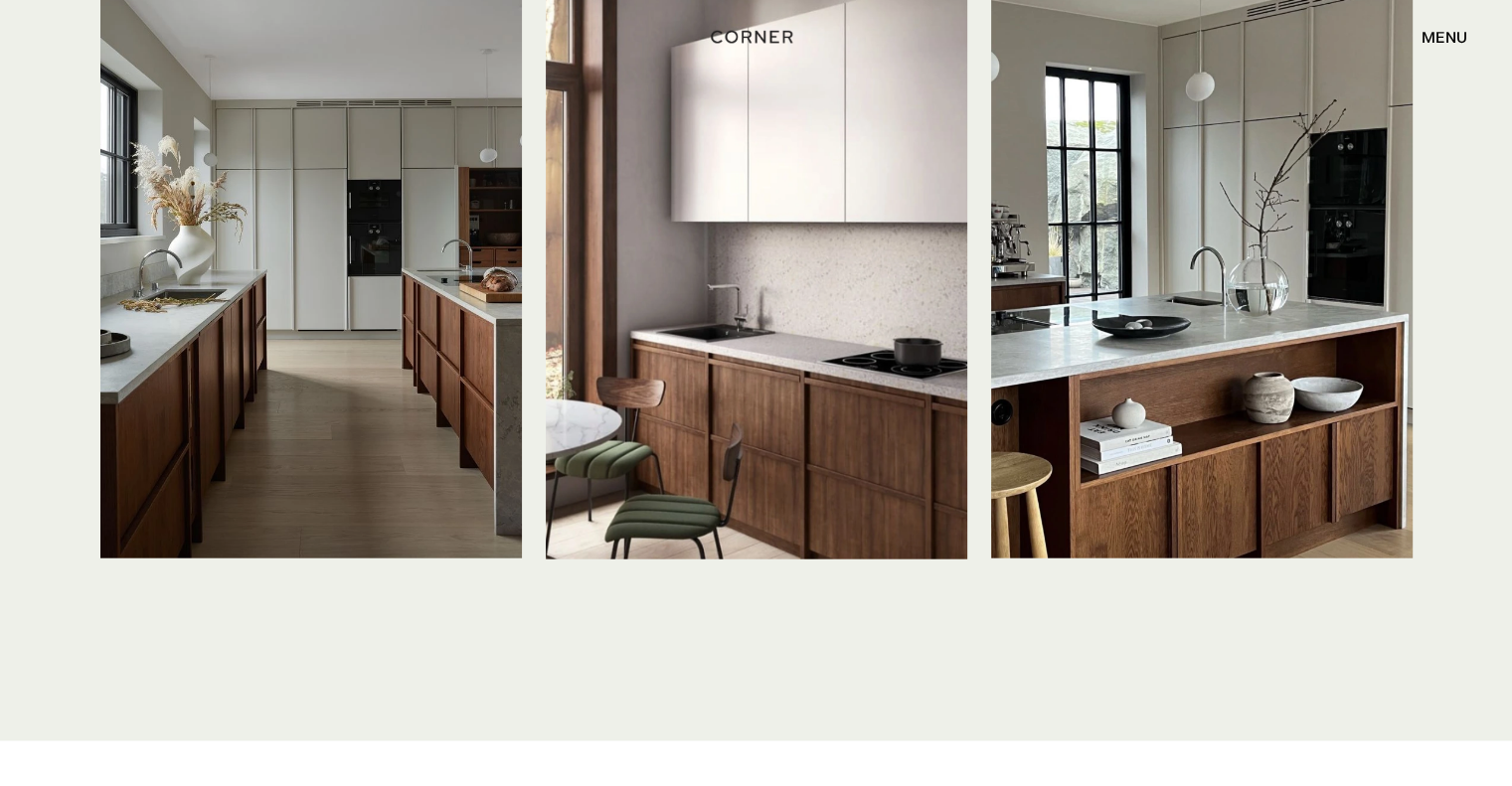 click on "menu" at bounding box center (1444, 37) 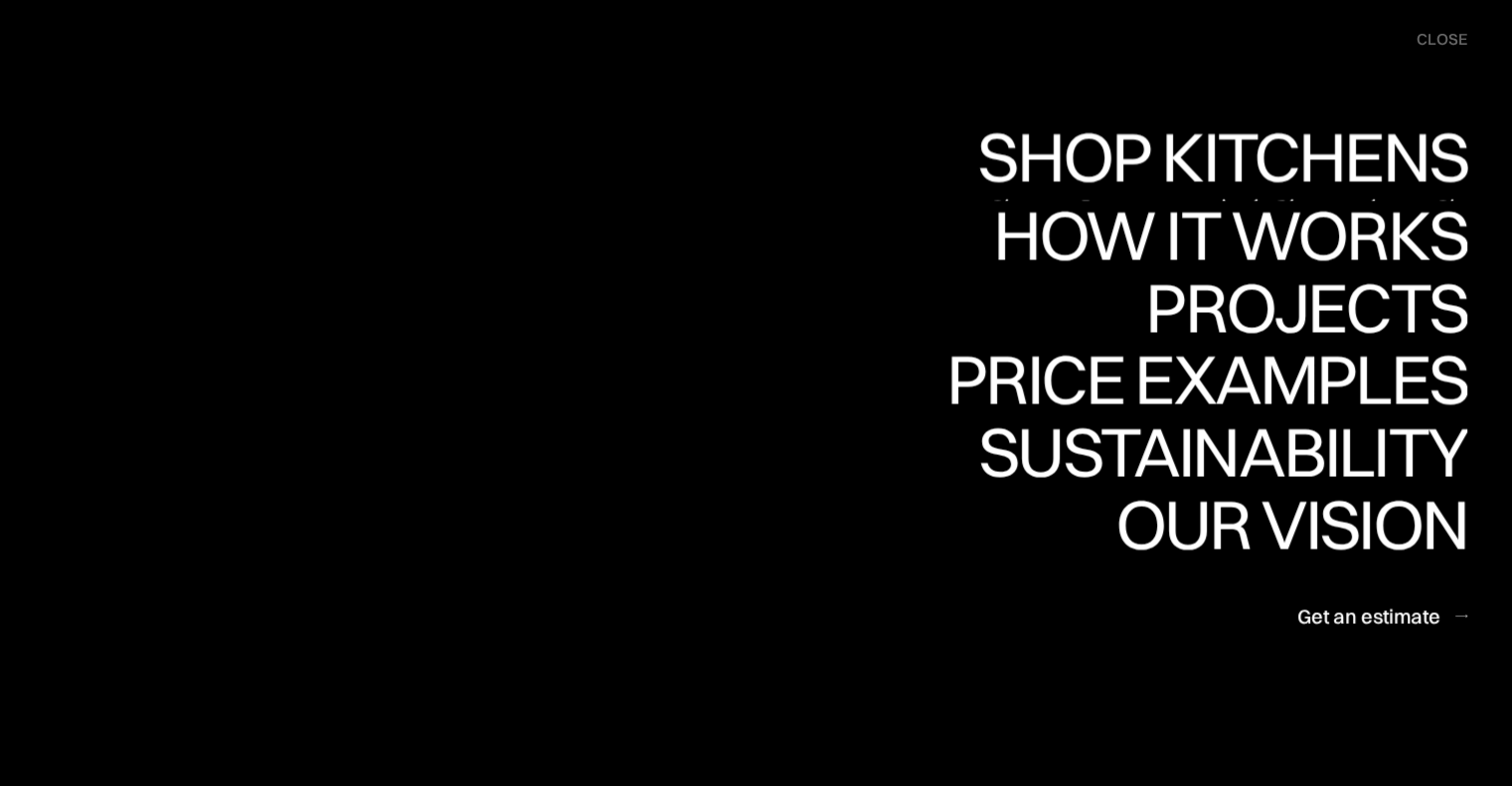 click on "Shop Kitchens Shop Kitchens" at bounding box center [1217, 163] 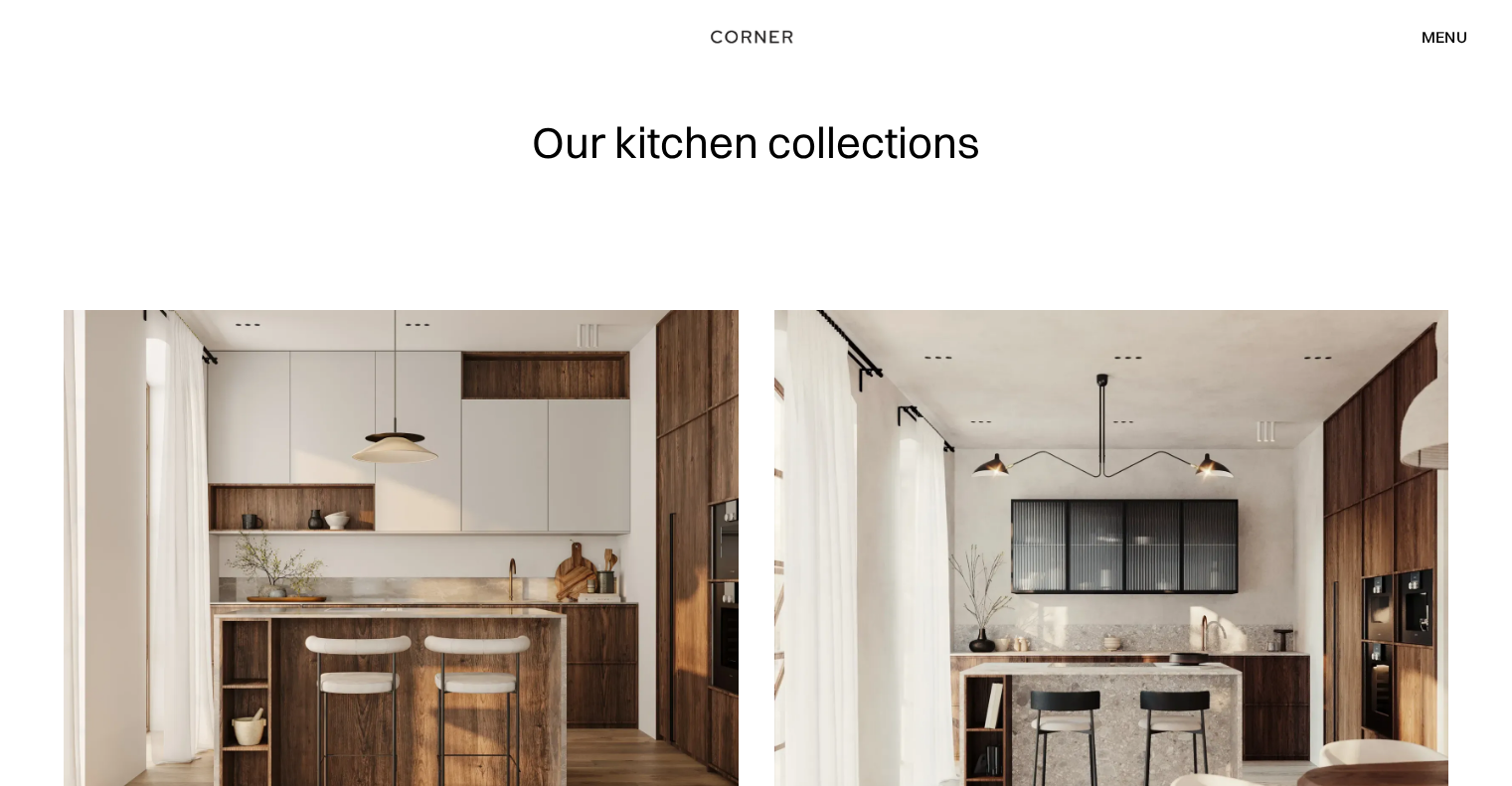 scroll, scrollTop: 0, scrollLeft: 0, axis: both 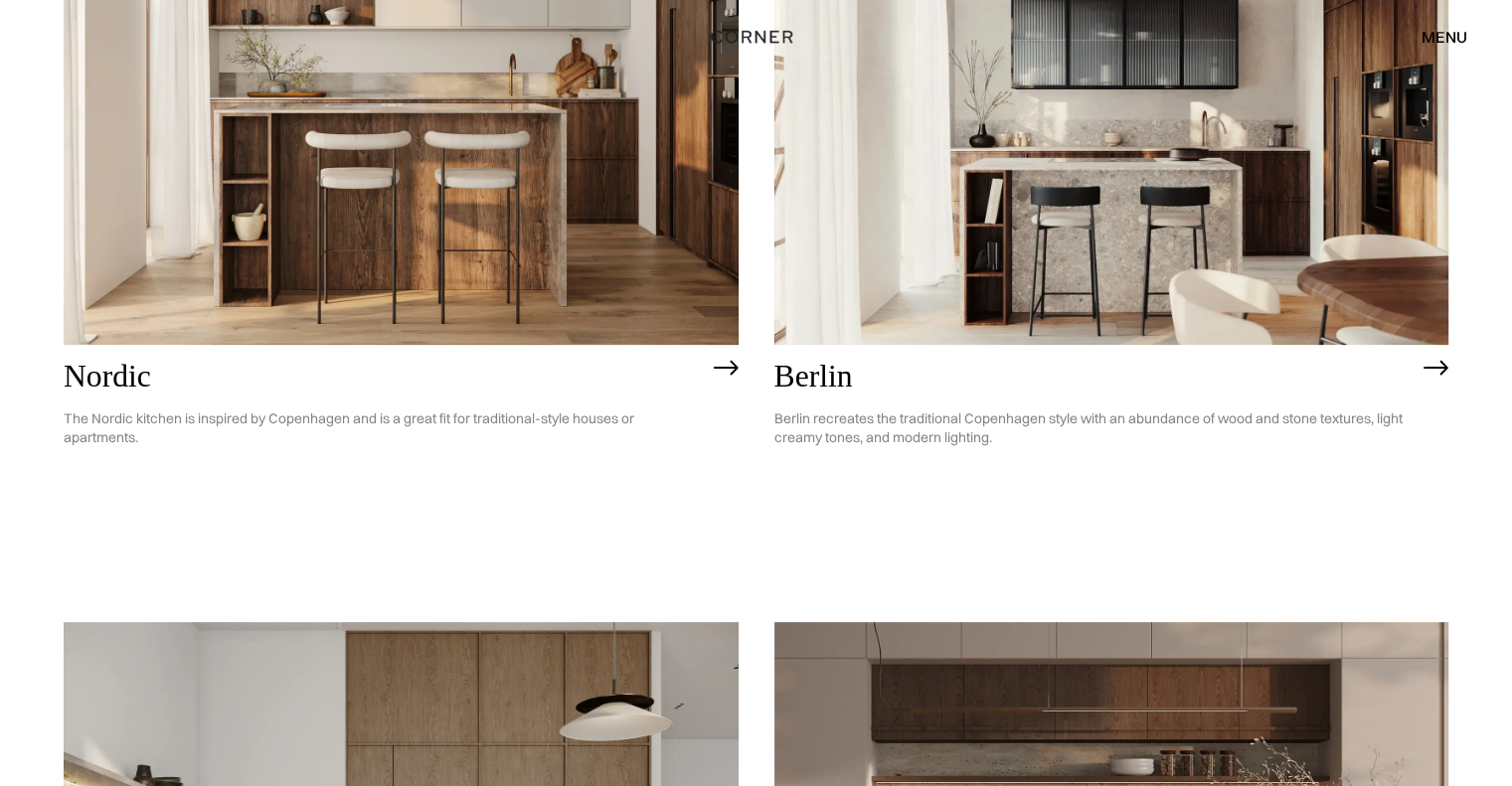 click at bounding box center [401, 75] 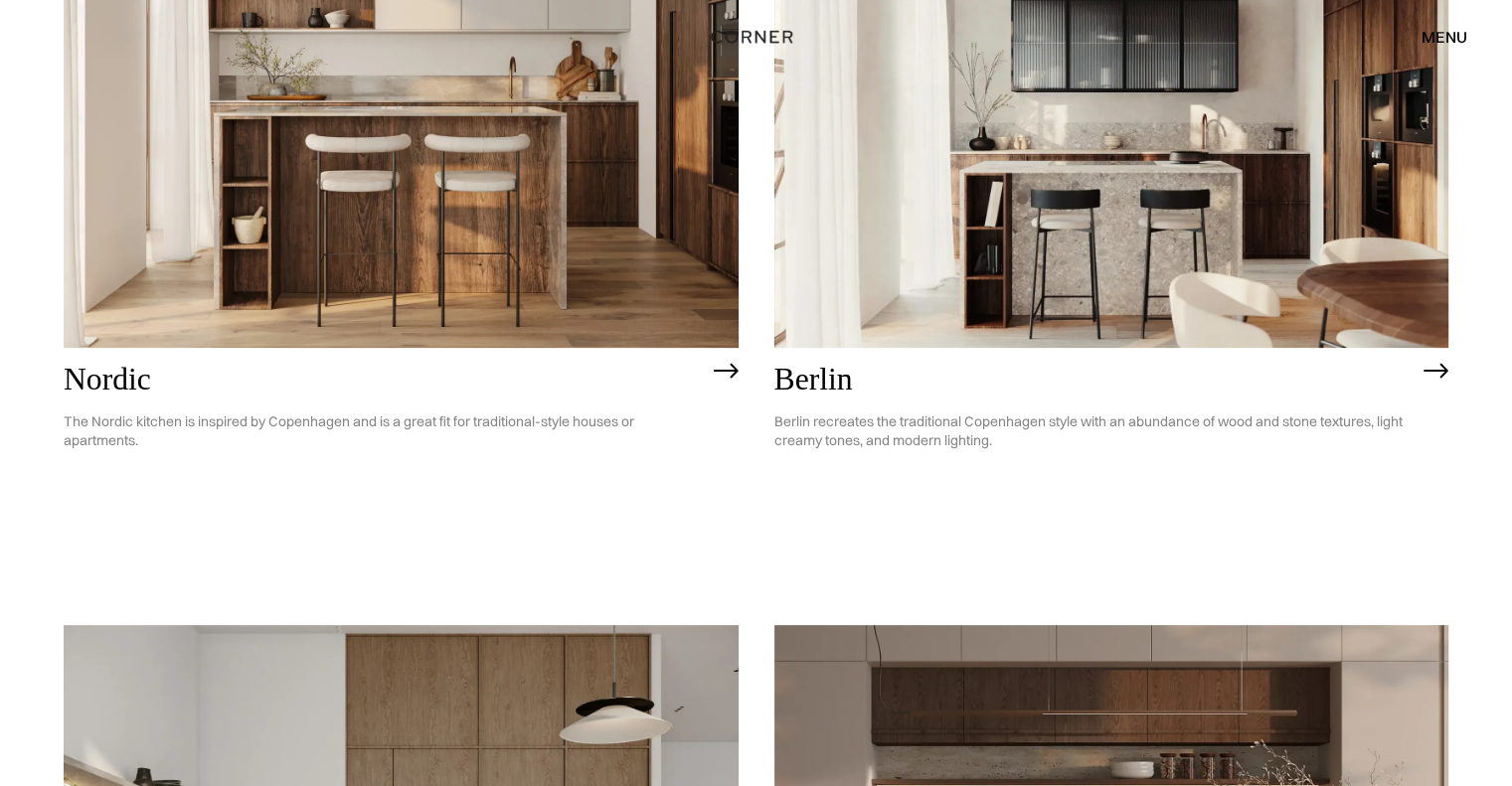 scroll, scrollTop: 501, scrollLeft: 0, axis: vertical 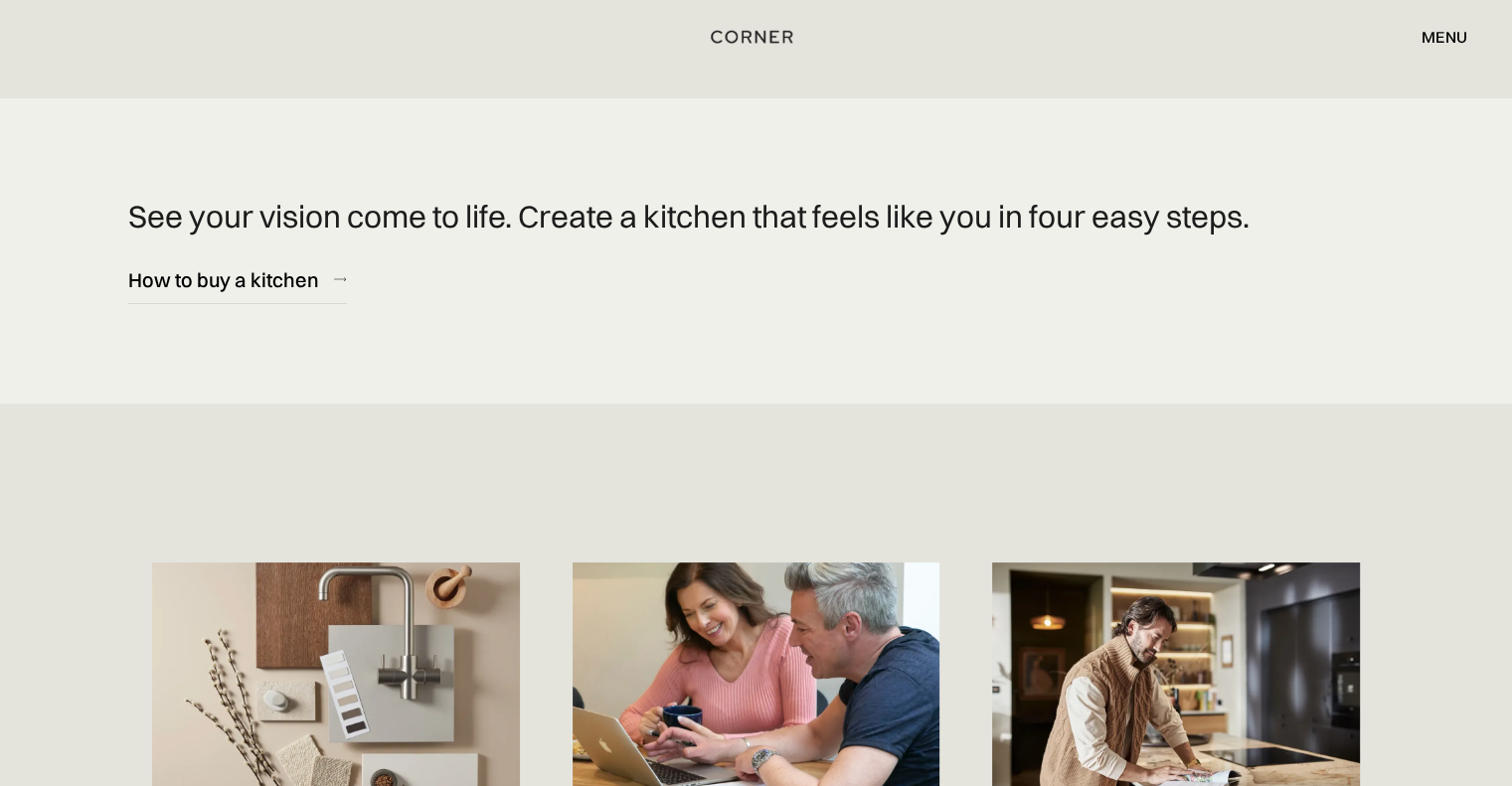 click on "menu" at bounding box center [1444, 37] 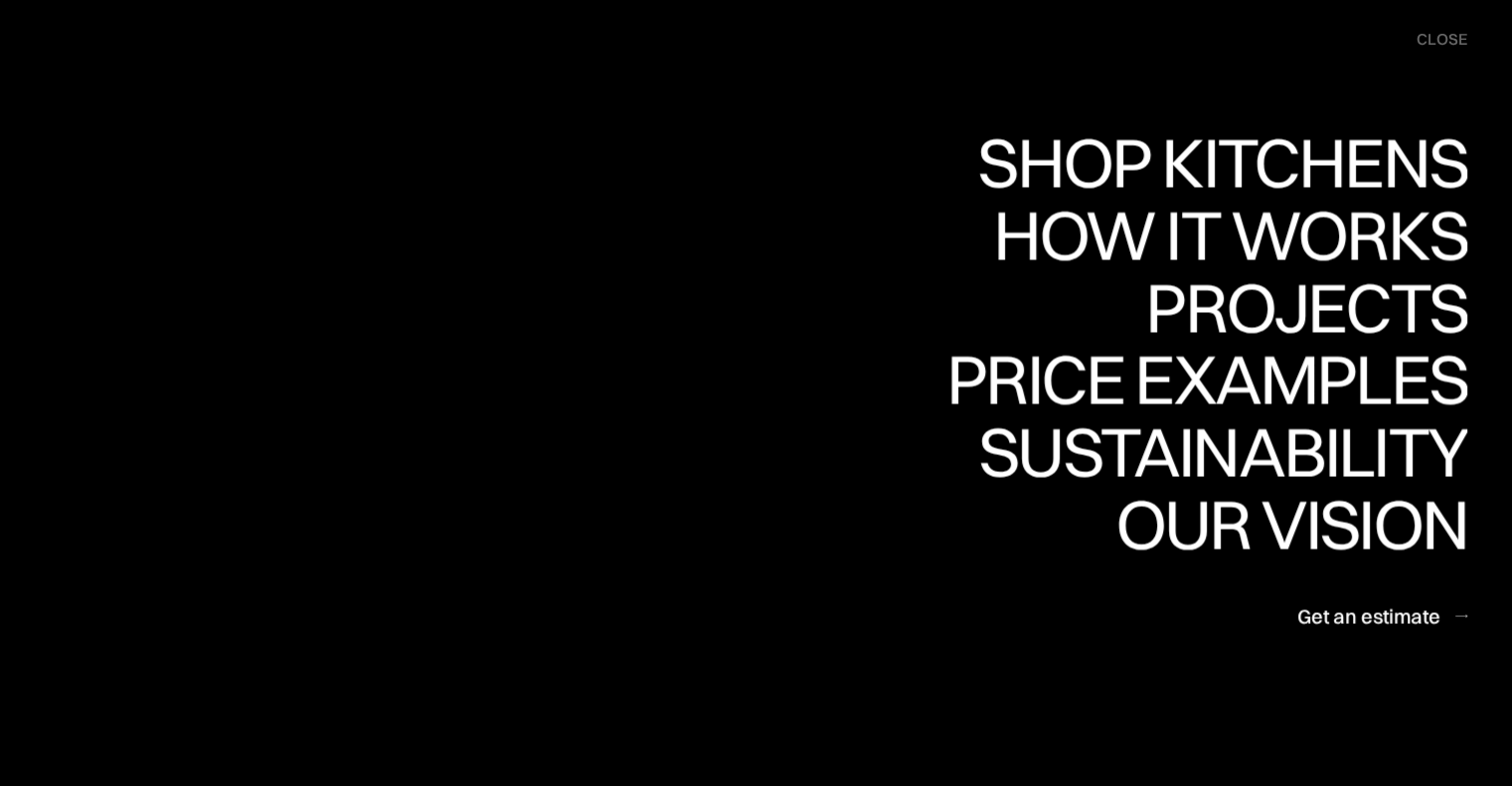 scroll, scrollTop: 7998, scrollLeft: 0, axis: vertical 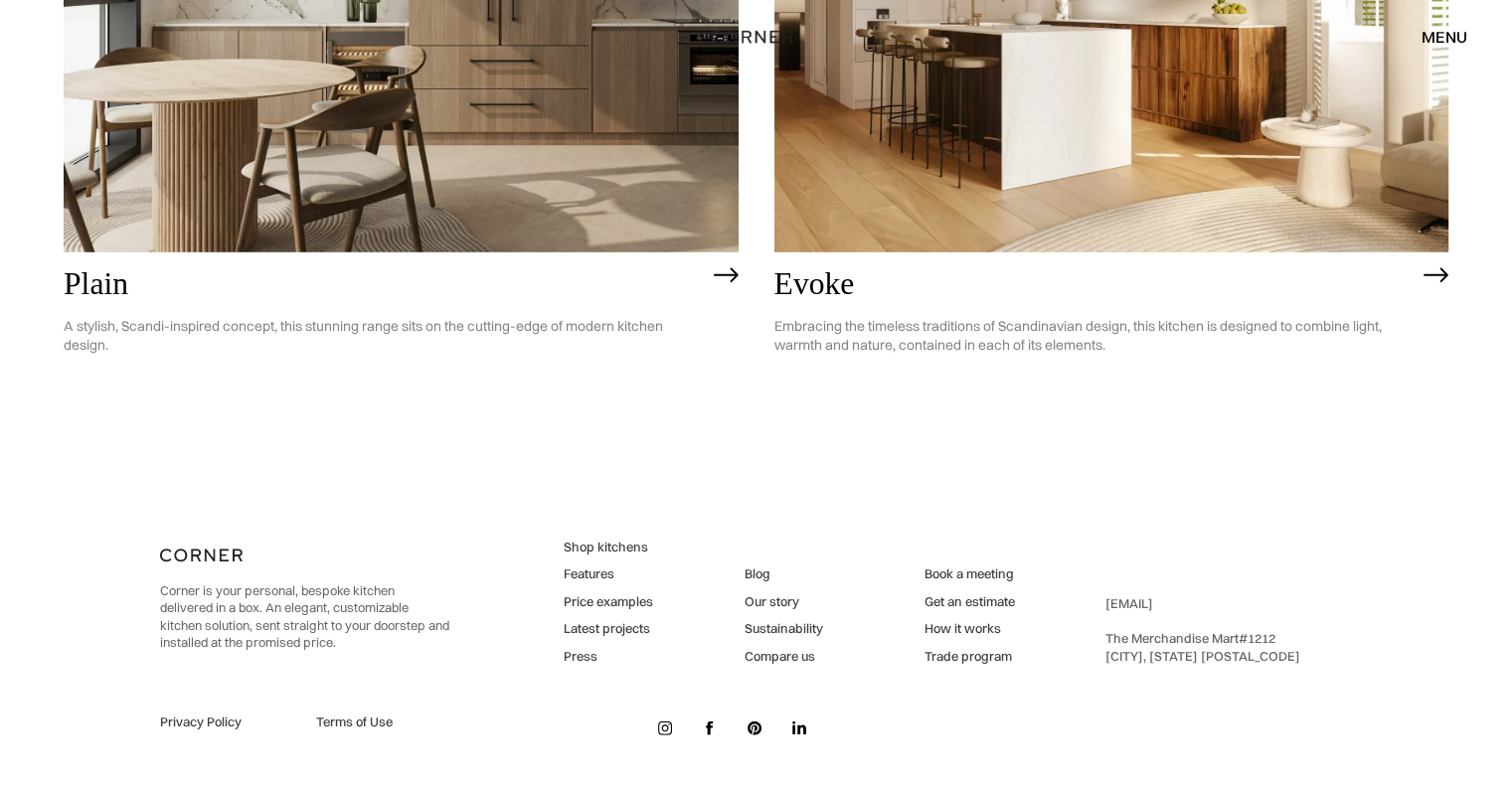 click on "menu" at bounding box center [1444, 37] 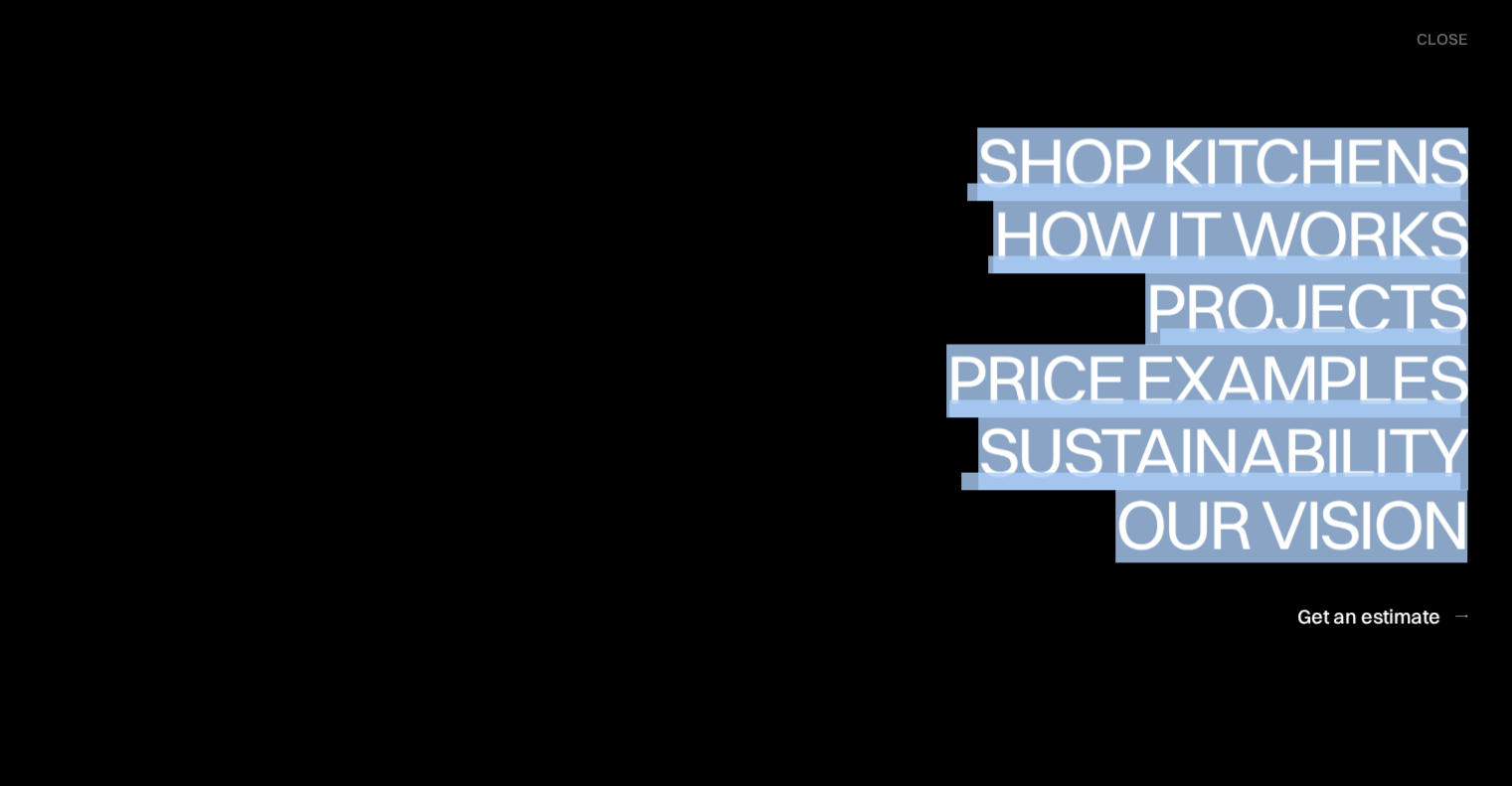 drag, startPoint x: 1483, startPoint y: 528, endPoint x: 995, endPoint y: 90, distance: 655.7347 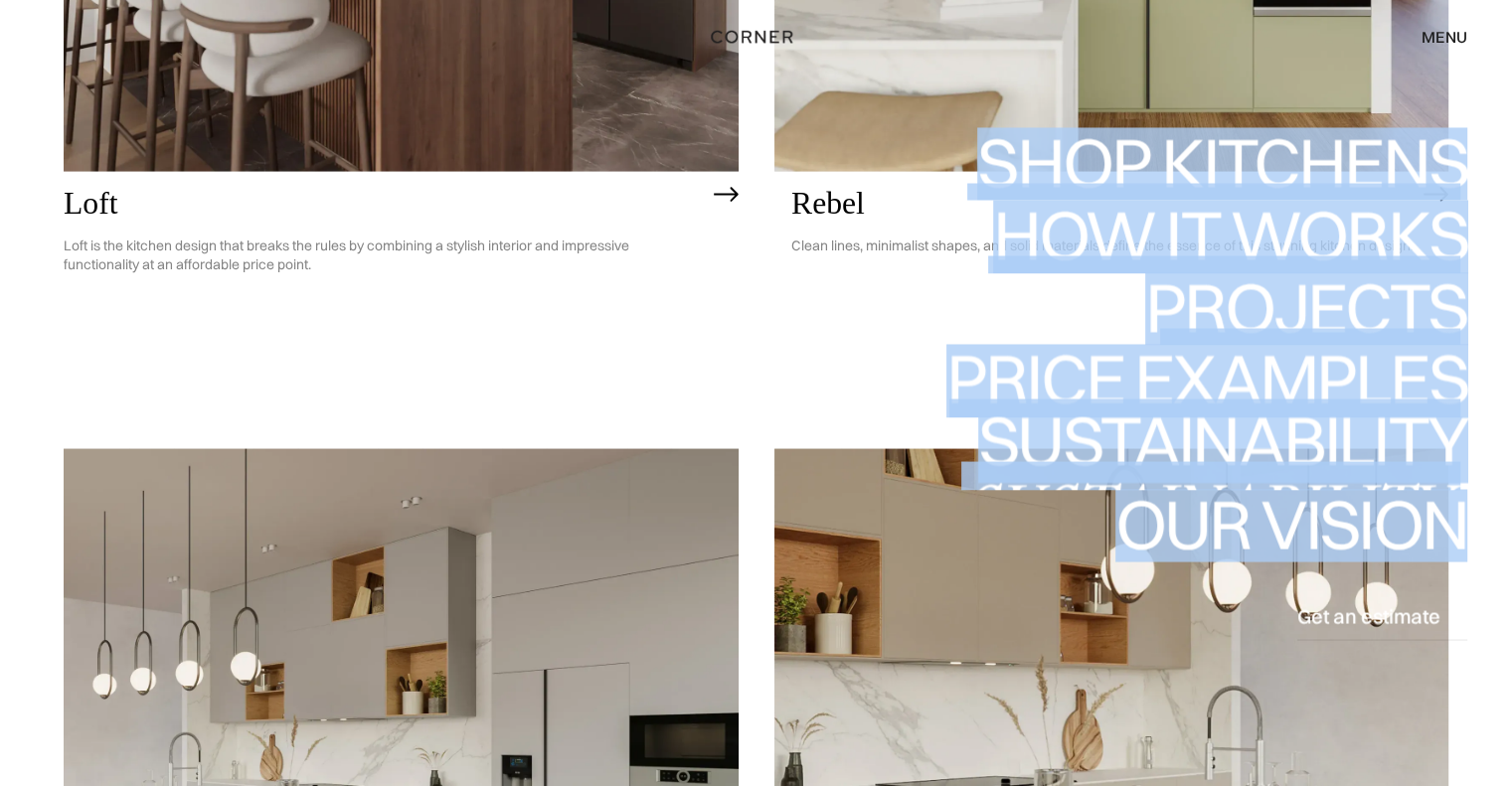 scroll, scrollTop: 3963, scrollLeft: 0, axis: vertical 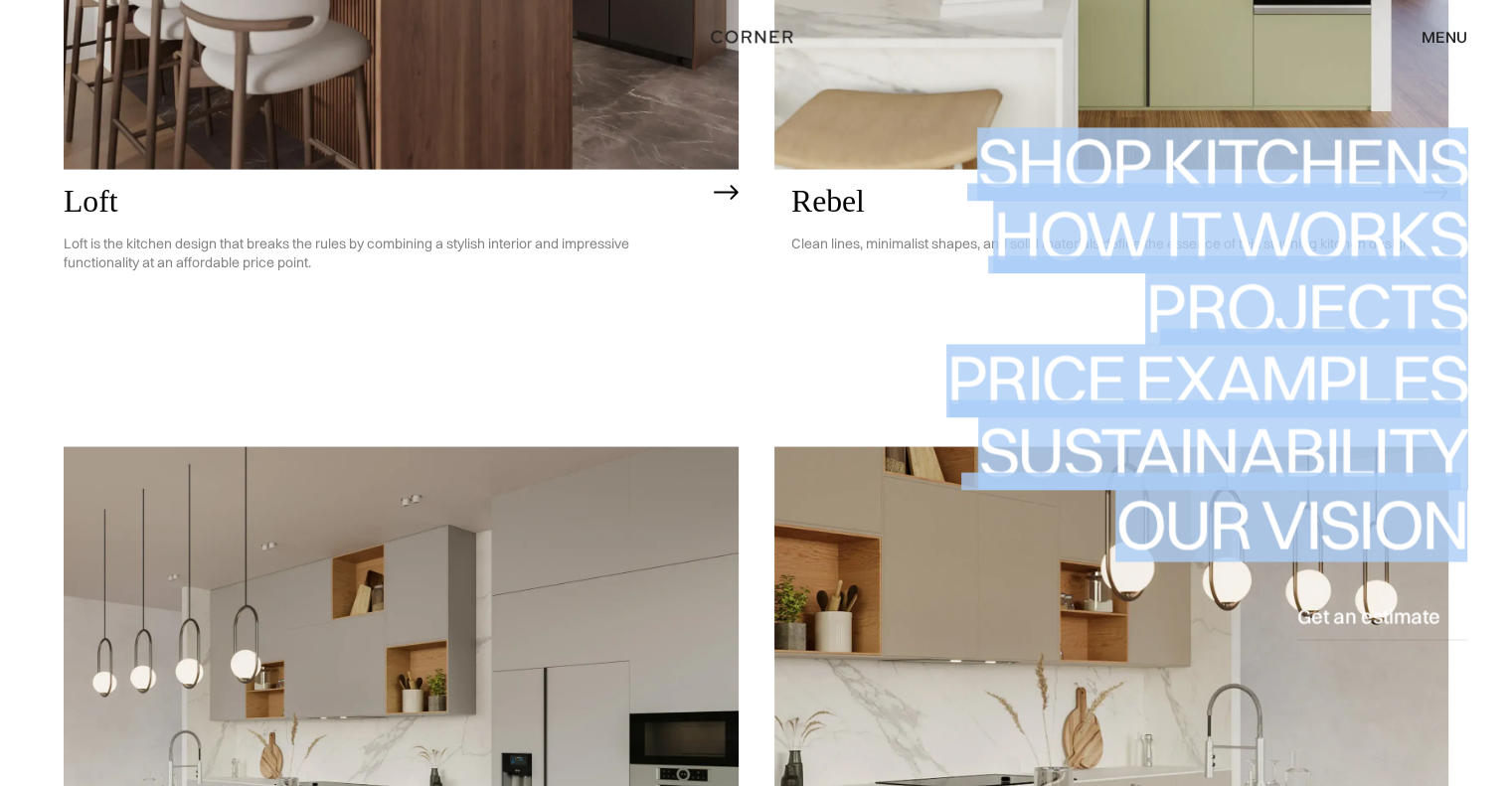 click on "Shop Kitchens Shop Kitchens How it works How it works Projects Projects Price examples Price examples Sustainability Sustainability Our vision Our vision Get an estimate" at bounding box center (756, 393) 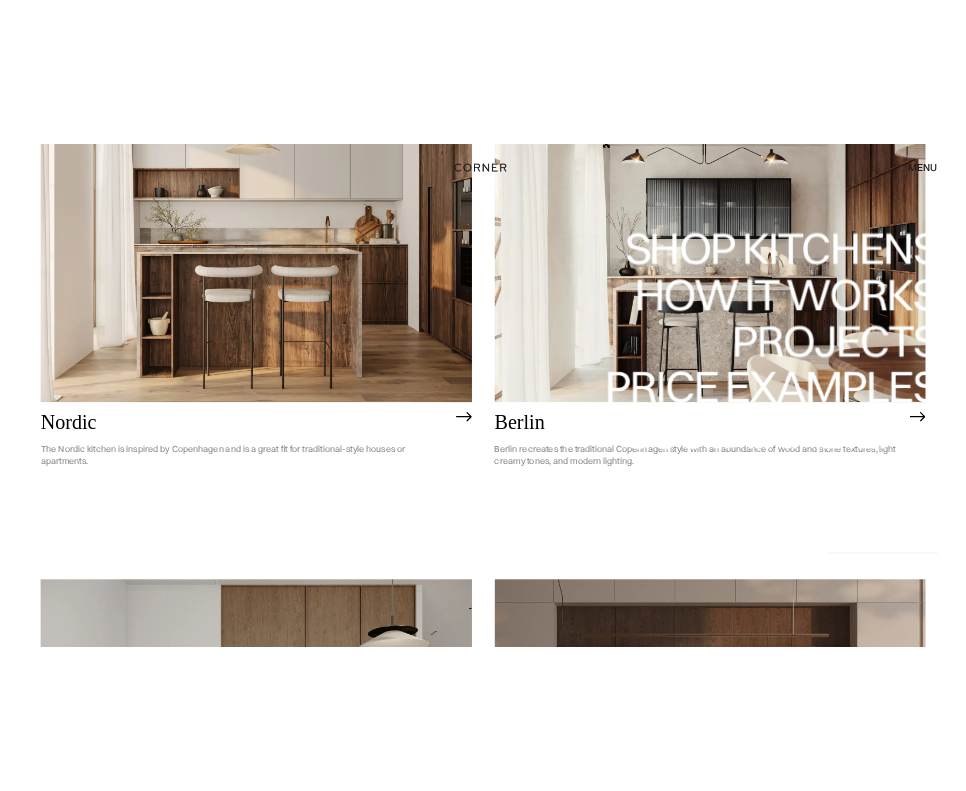 scroll, scrollTop: 448, scrollLeft: 0, axis: vertical 